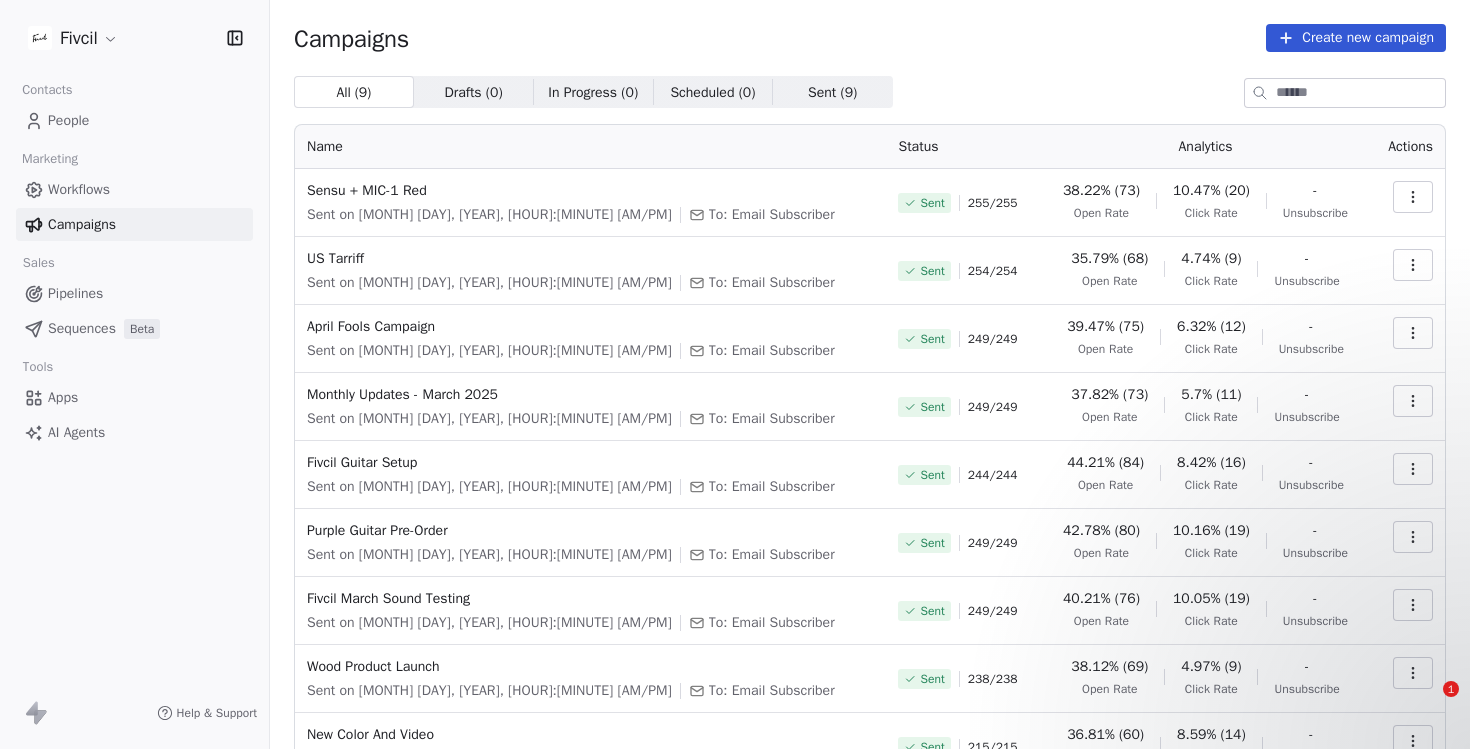 scroll, scrollTop: 0, scrollLeft: 0, axis: both 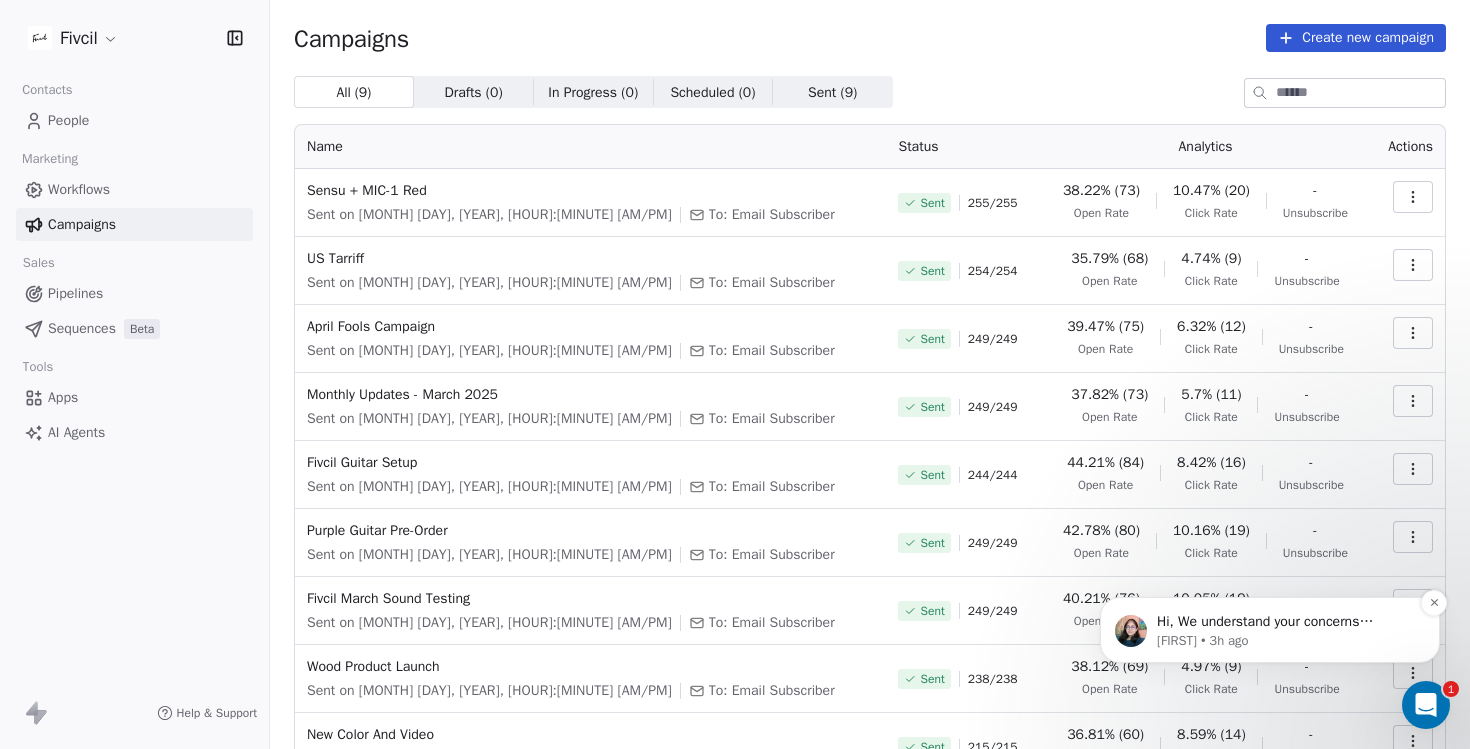 click on "Hi,   We understand your concerns regarding the paused domain.   Please allow me some time to investigate this.   I will get back to you soon, for resolving the same." at bounding box center [1286, 622] 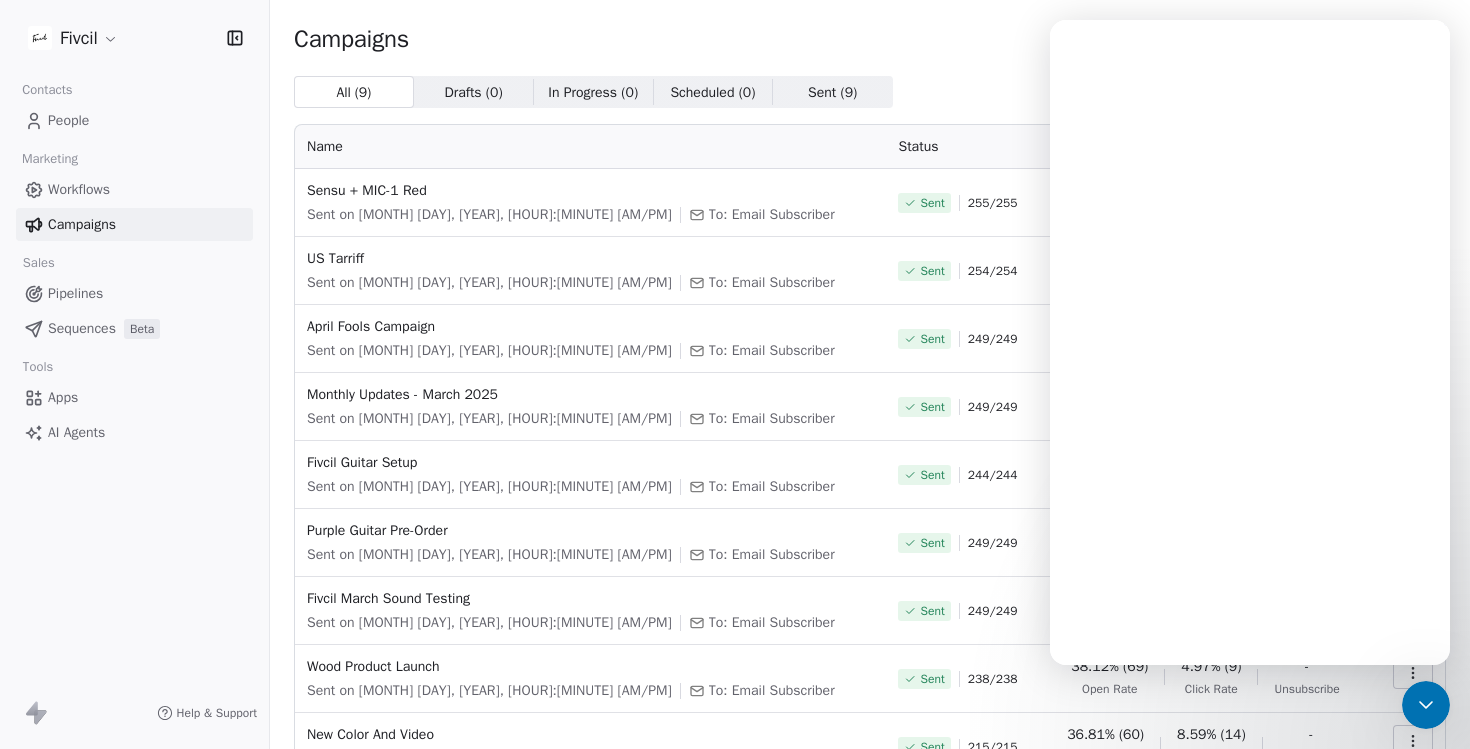 scroll, scrollTop: 0, scrollLeft: 0, axis: both 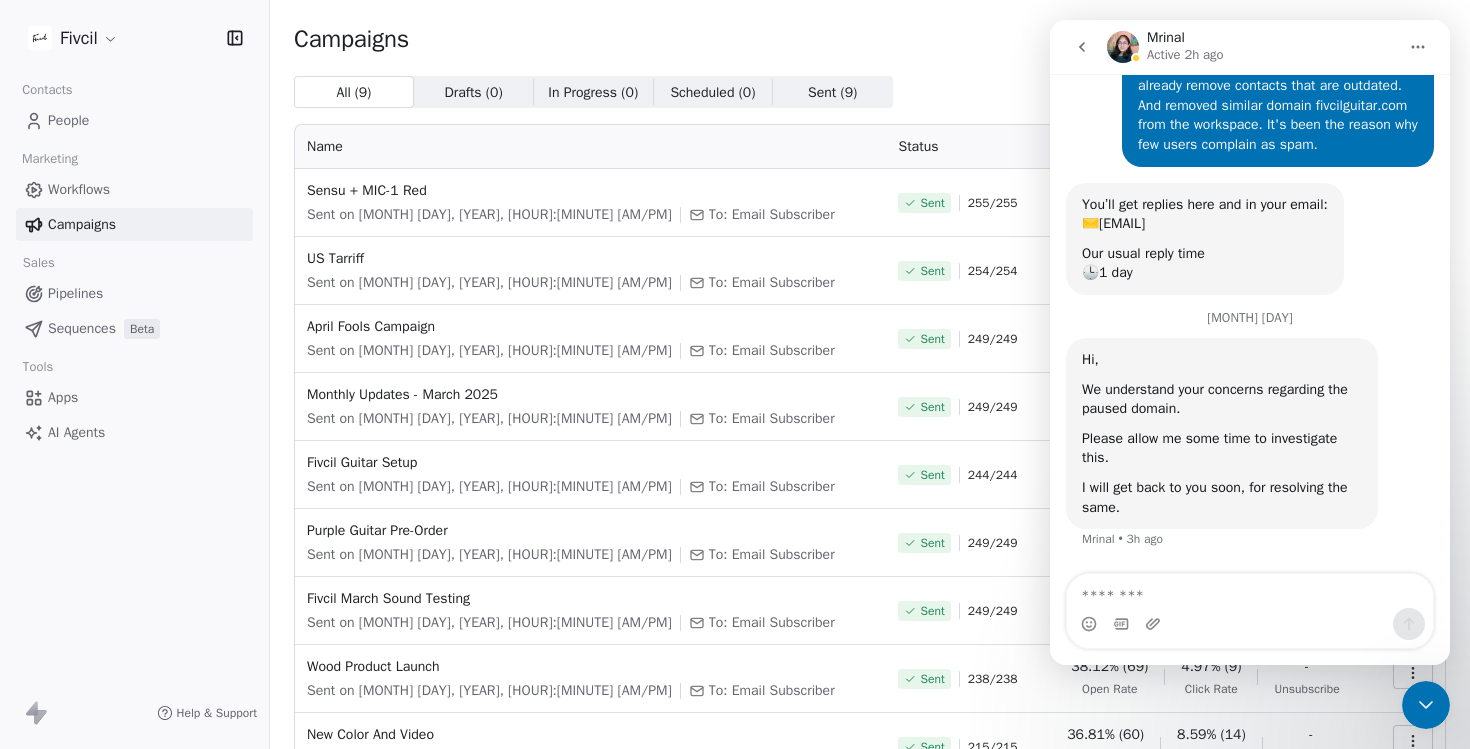 click on "Please allow me some time to investigate this." at bounding box center [1222, 448] 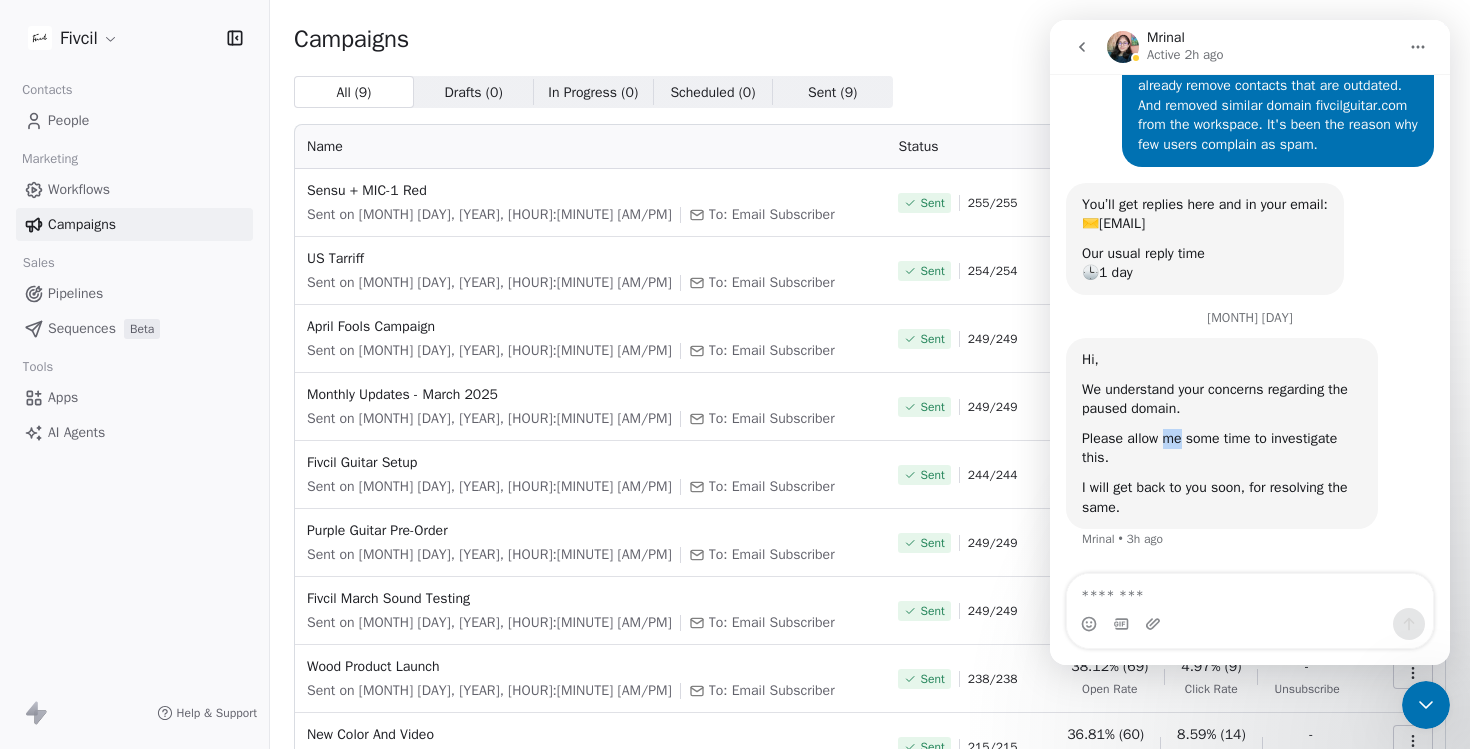 click on "Please allow me some time to investigate this." at bounding box center [1222, 448] 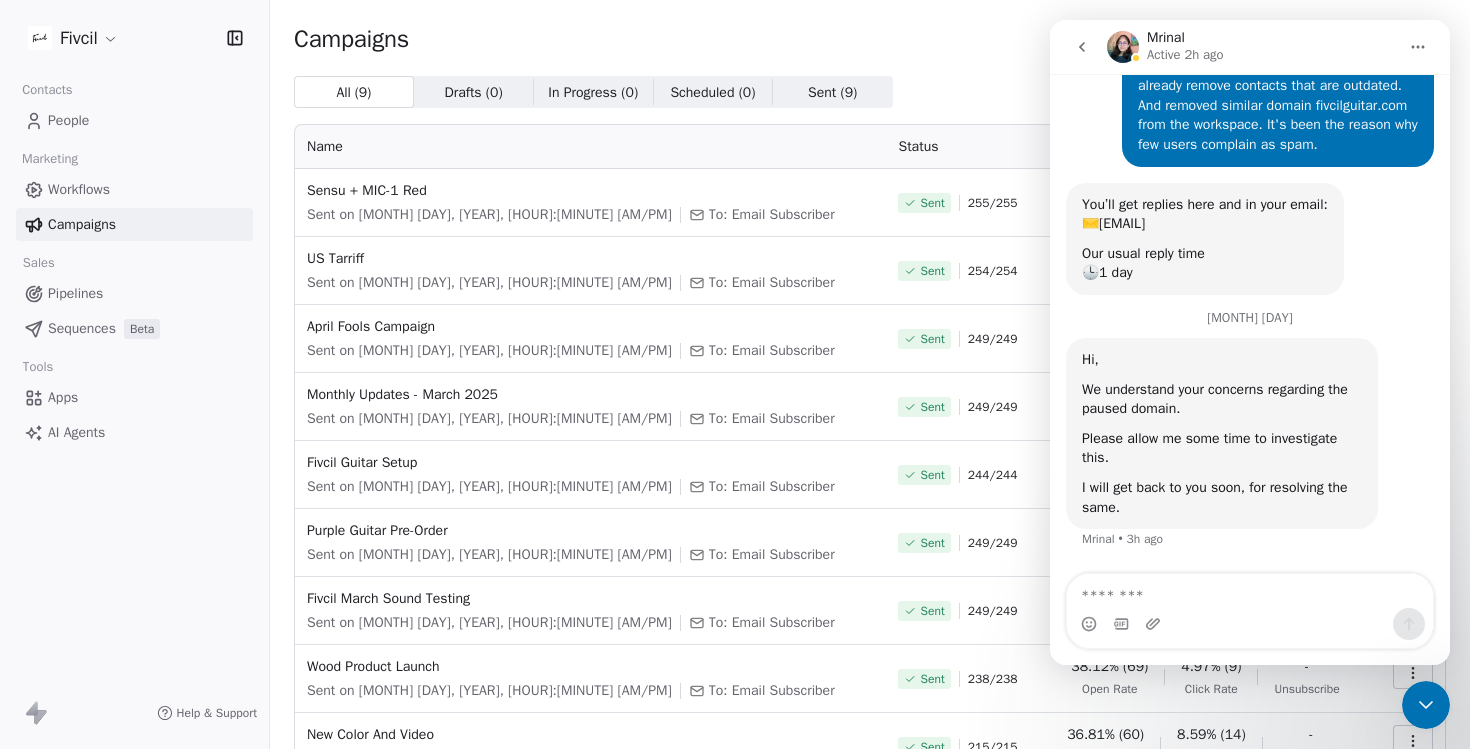 click on "I will get back to you soon, for resolving the same." at bounding box center (1222, 497) 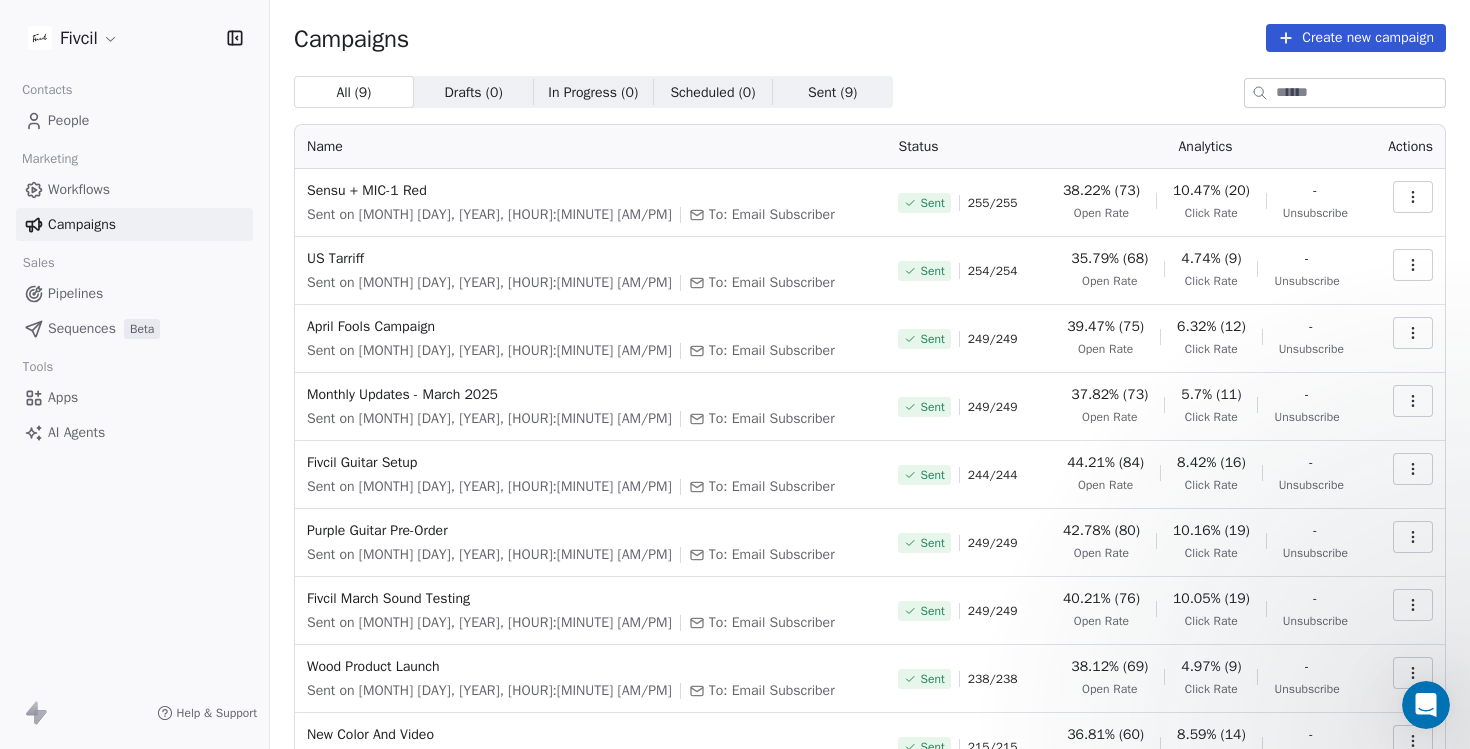 scroll, scrollTop: 0, scrollLeft: 0, axis: both 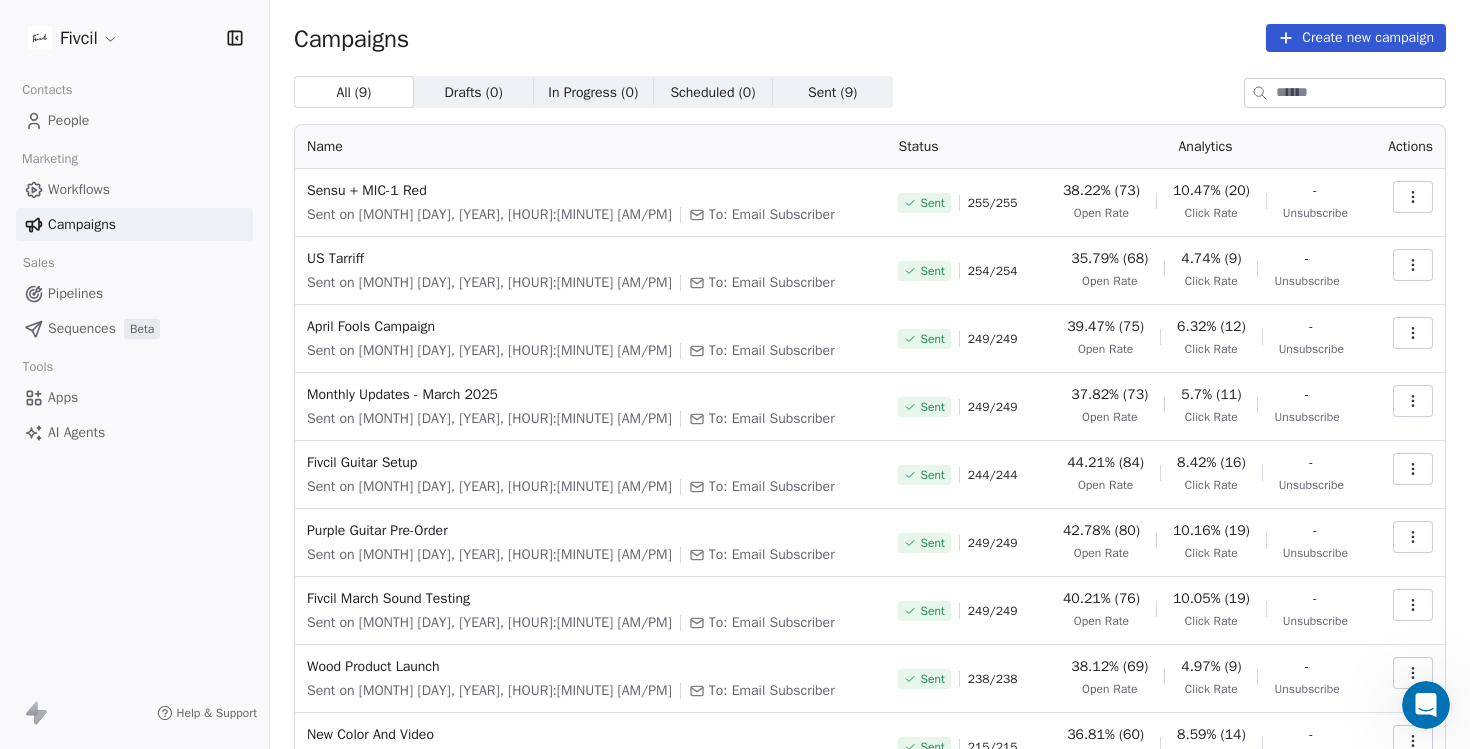 click 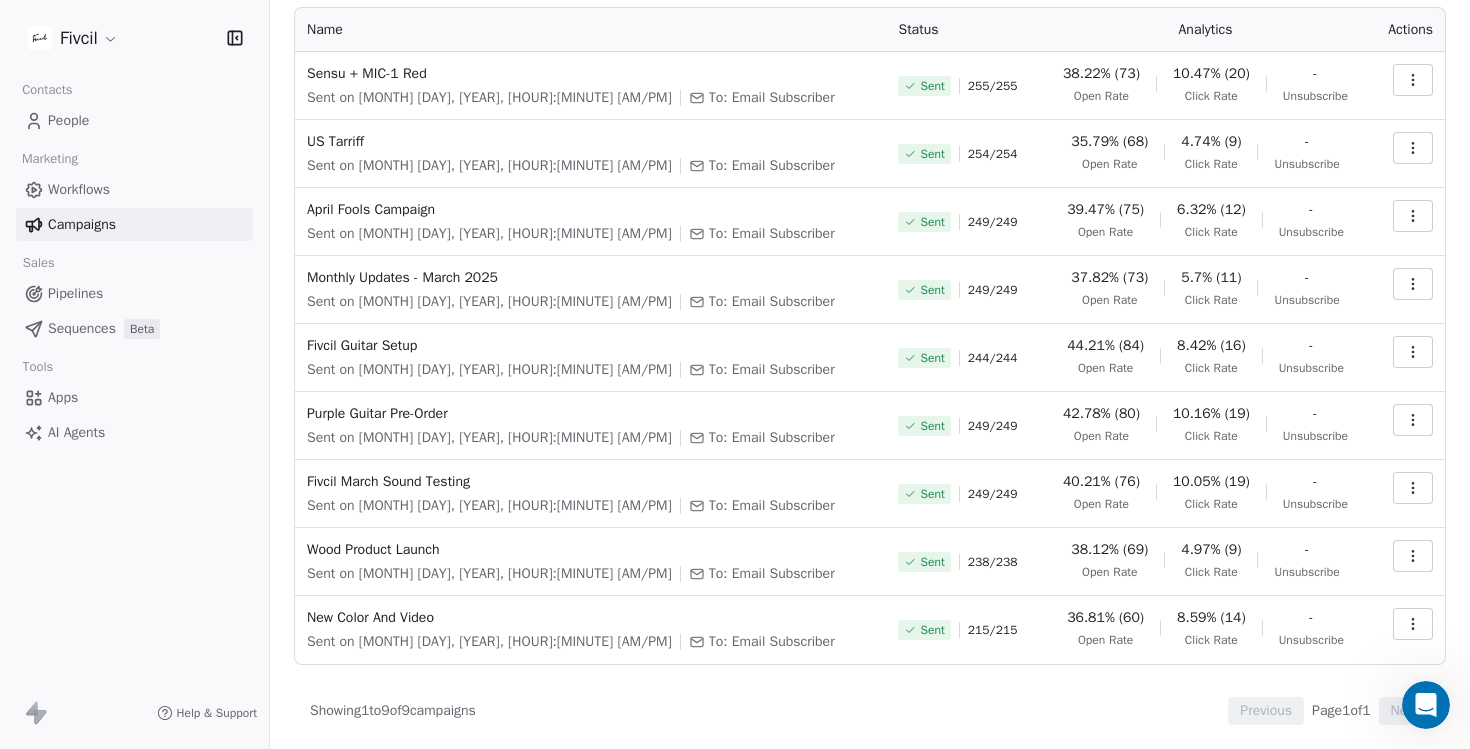 scroll, scrollTop: 0, scrollLeft: 0, axis: both 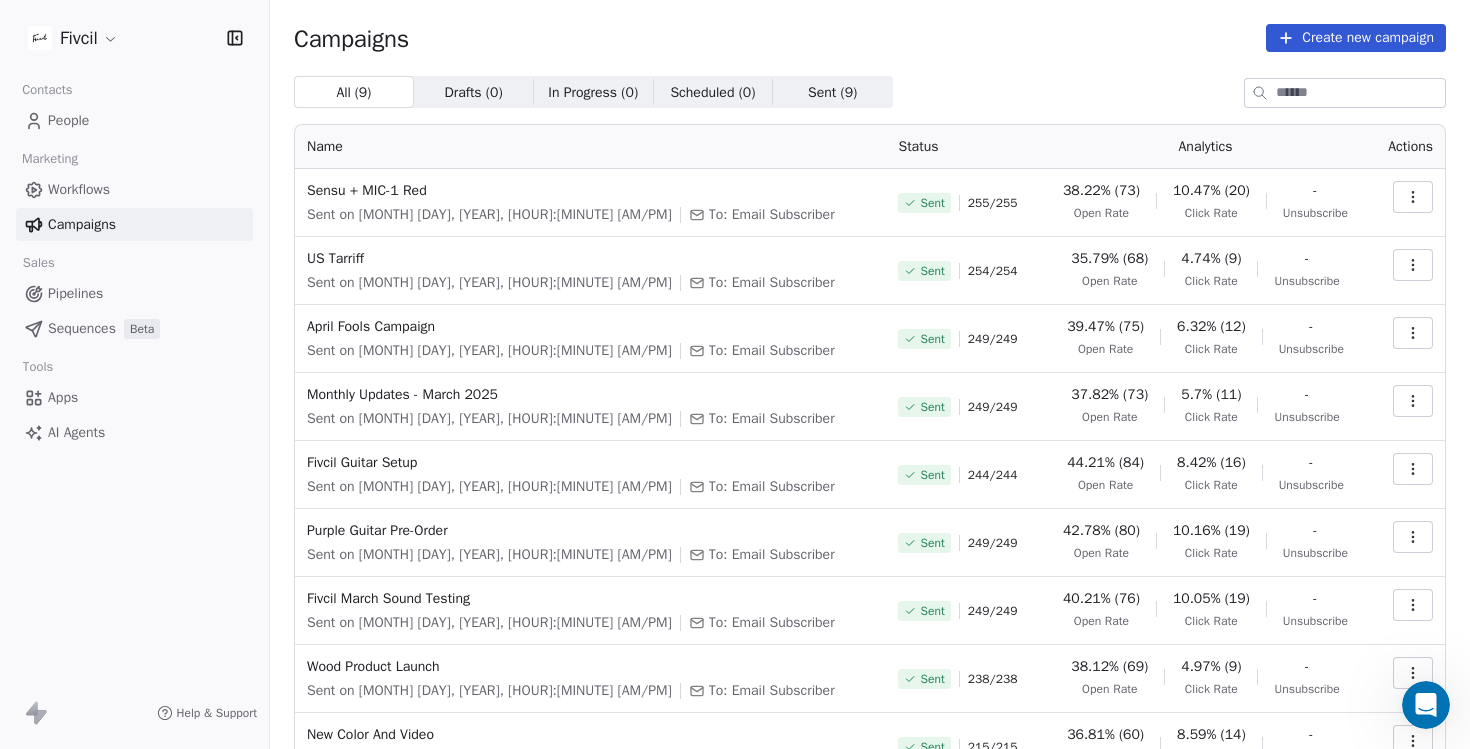 click on "People" at bounding box center (134, 120) 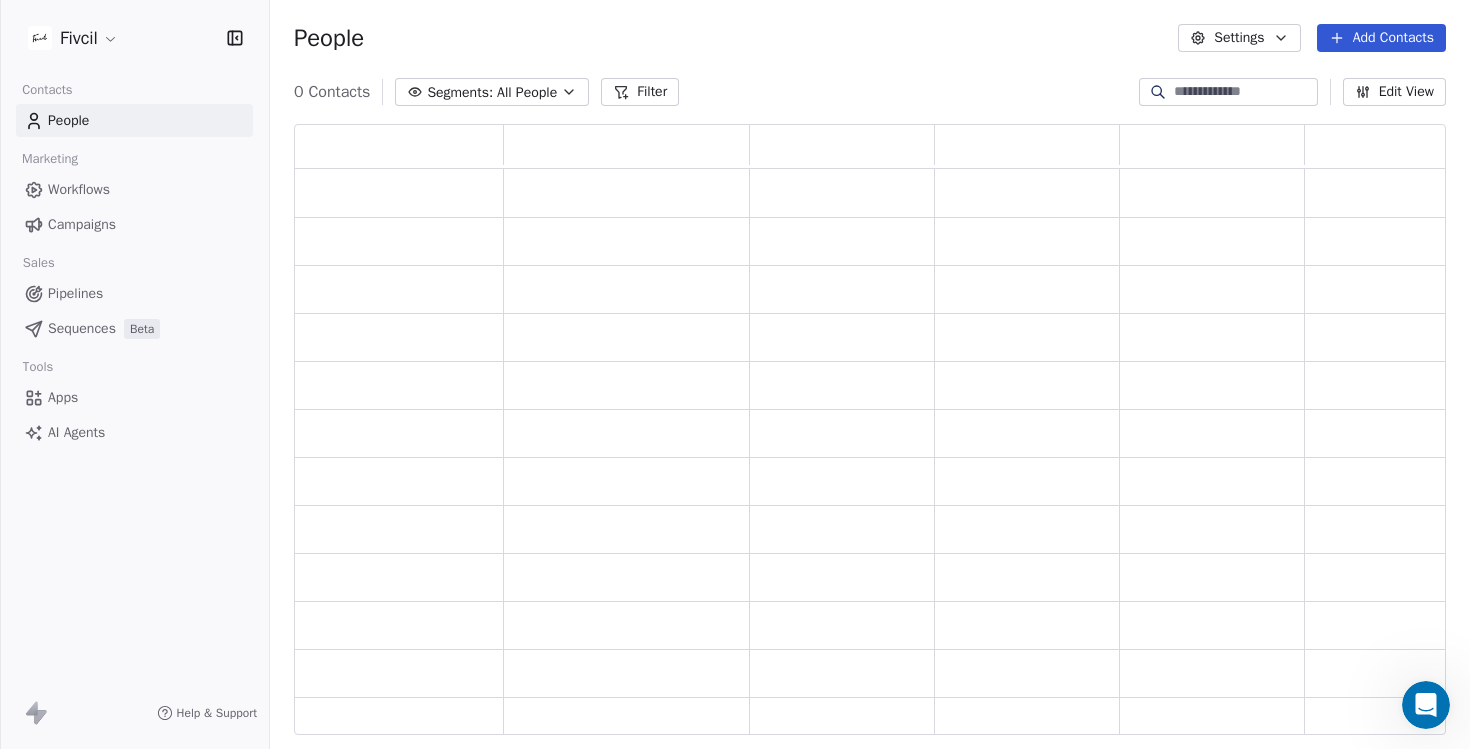 scroll, scrollTop: 1, scrollLeft: 1, axis: both 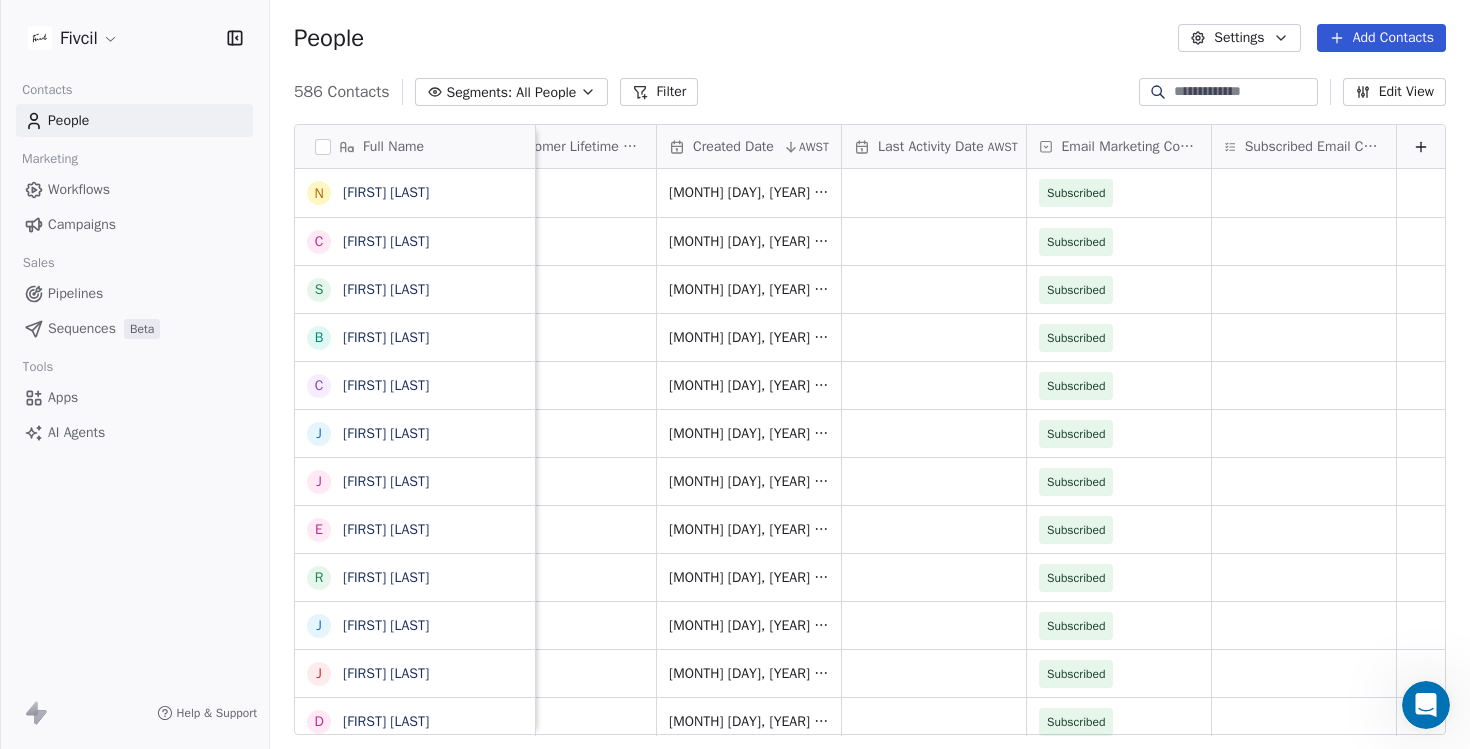click on "Pipelines" at bounding box center (134, 293) 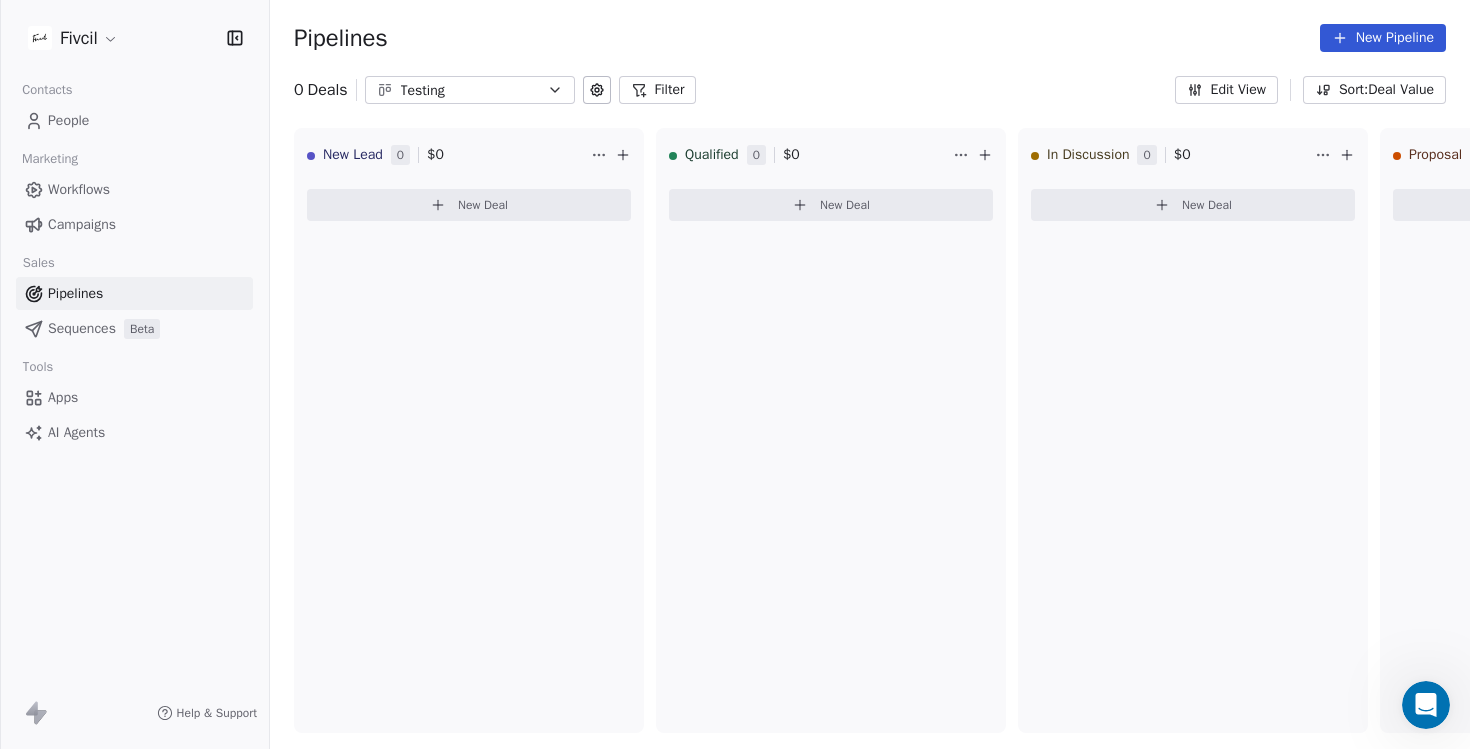 click on "Workflows" at bounding box center (79, 189) 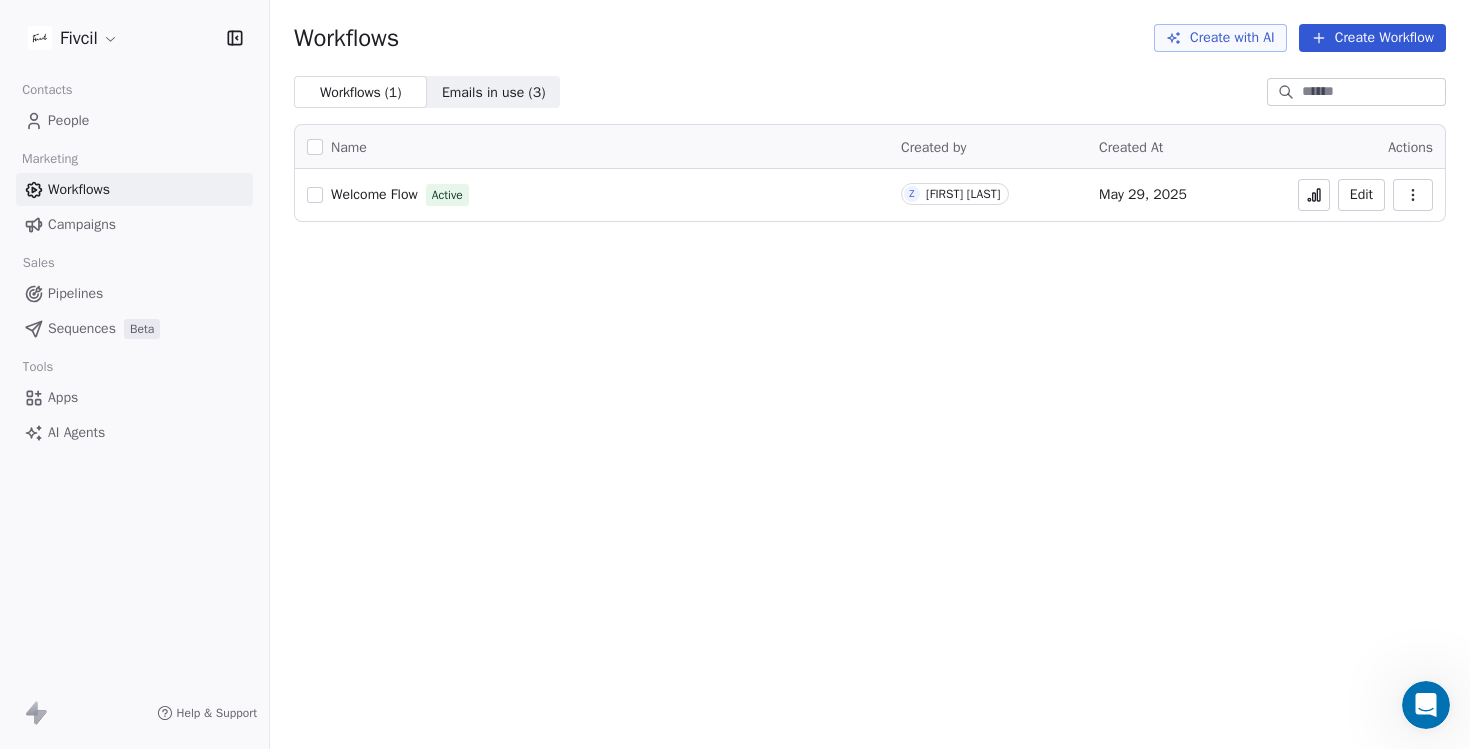 click on "Emails in use ( 3 )" at bounding box center (494, 92) 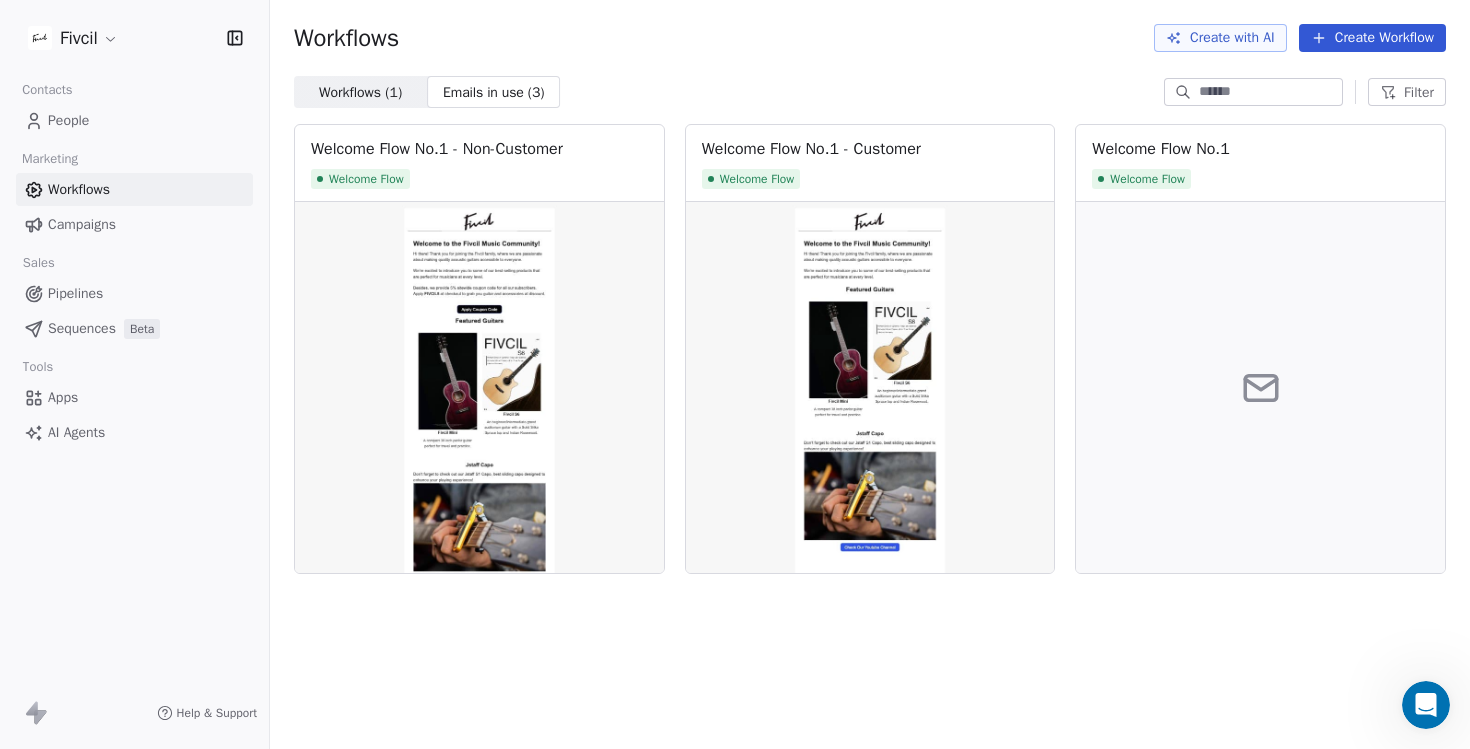 scroll, scrollTop: 0, scrollLeft: 0, axis: both 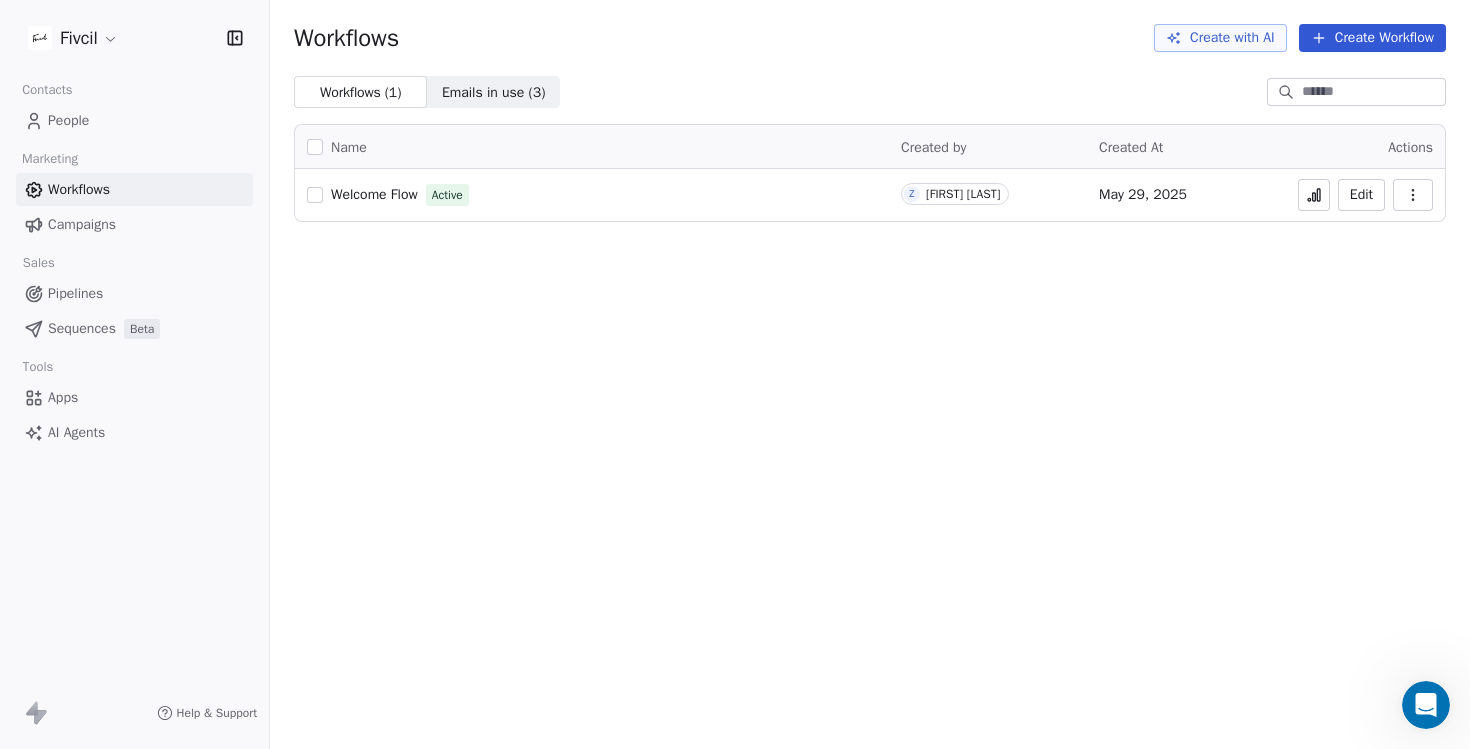 click 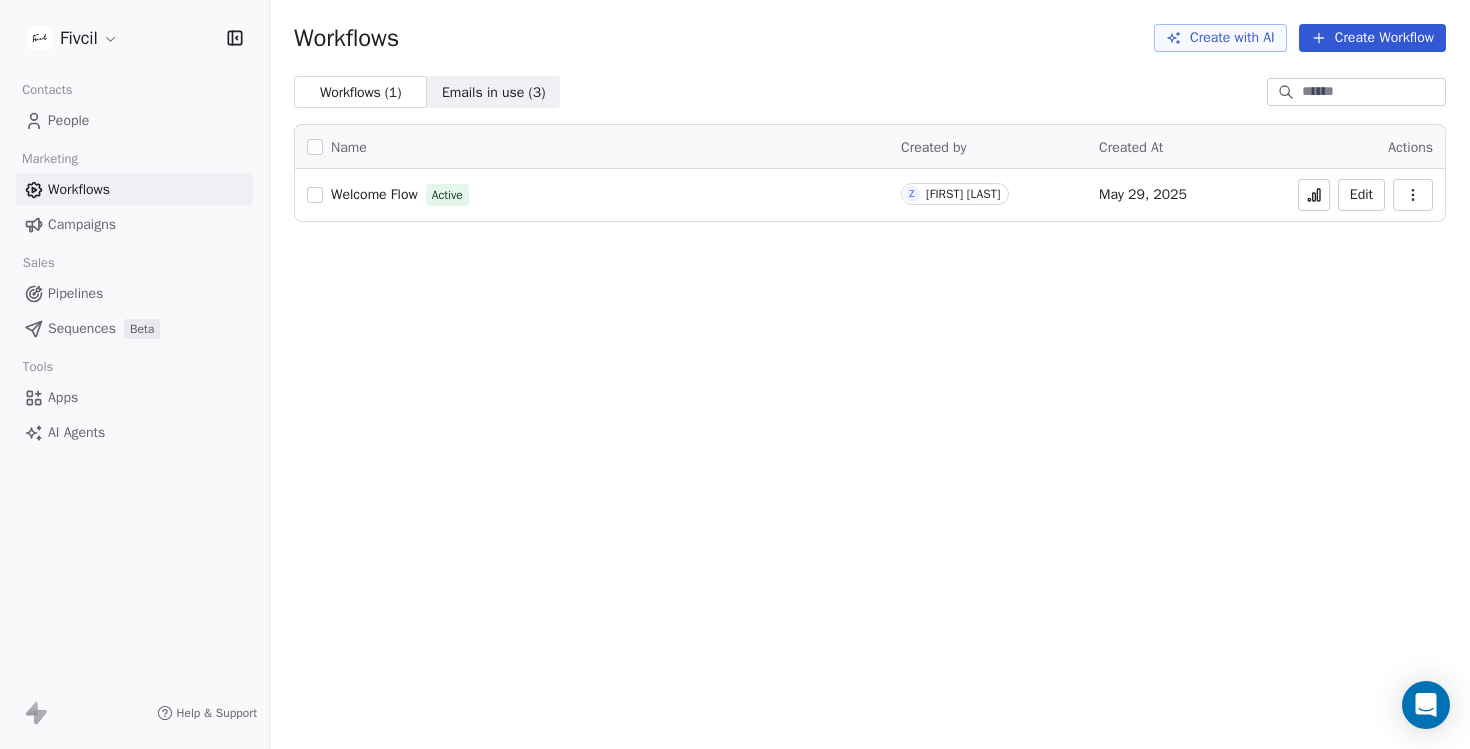 scroll, scrollTop: 0, scrollLeft: 0, axis: both 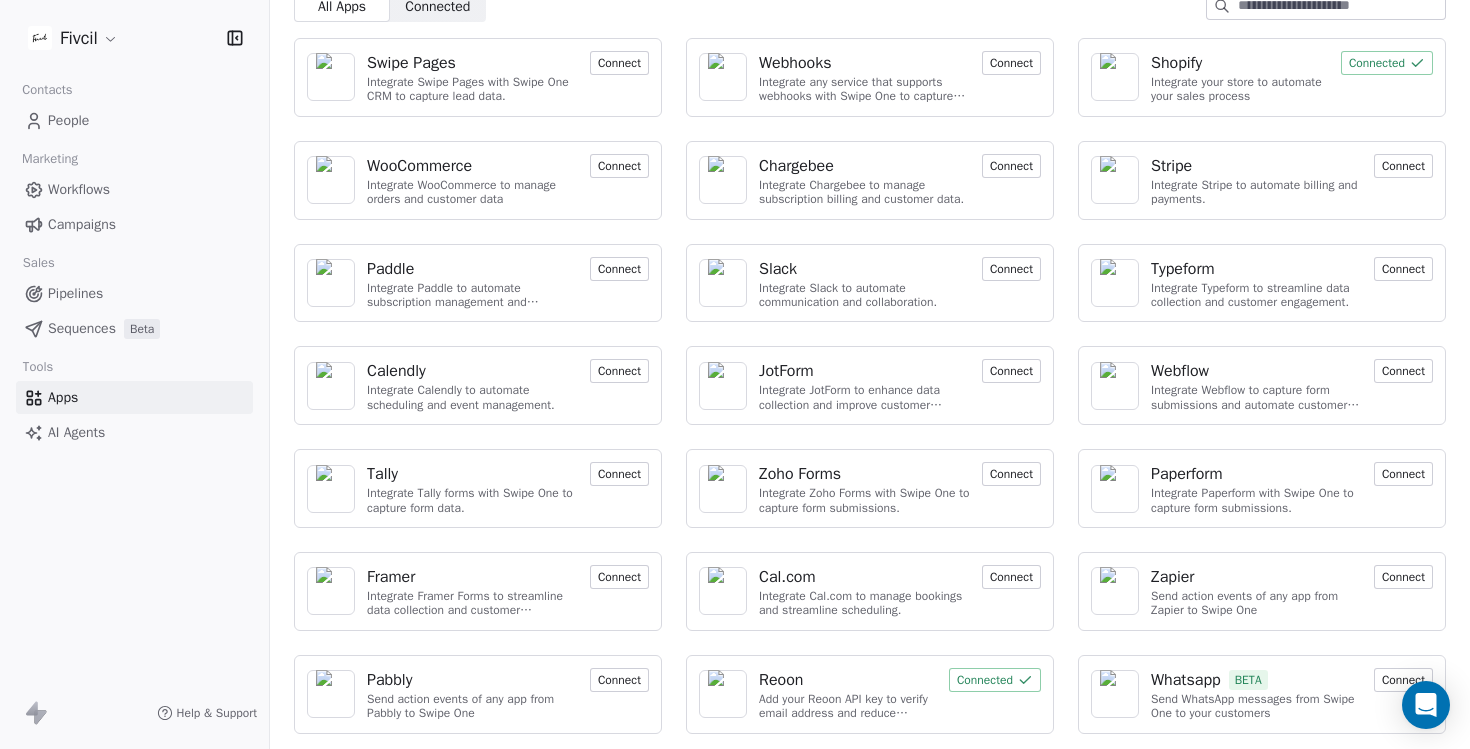 click on "Swipe Pages Integrate Swipe Pages with Swipe One CRM to capture lead data. Connect Webhooks Integrate any service that supports webhooks with Swipe One to capture and automate data workflows. Connect Shopify Integrate your store to automate your sales process Connected WooCommerce Integrate WooCommerce to manage orders and customer data Connect Chargebee Integrate Chargebee to manage subscription billing and customer data. Connect Stripe Integrate Stripe to automate billing and payments. Connect Paddle Integrate Paddle to automate subscription management and customer engagement. Connect Slack Integrate Slack to automate communication and collaboration. Connect Typeform Integrate Typeform to streamline data collection and customer engagement. Connect Calendly Integrate Calendly to automate scheduling and event management. Connect JotForm Integrate JotForm to enhance data collection and improve customer engagement. Connect Webflow Integrate Webflow to capture form submissions and automate customer engagement." at bounding box center (870, 386) 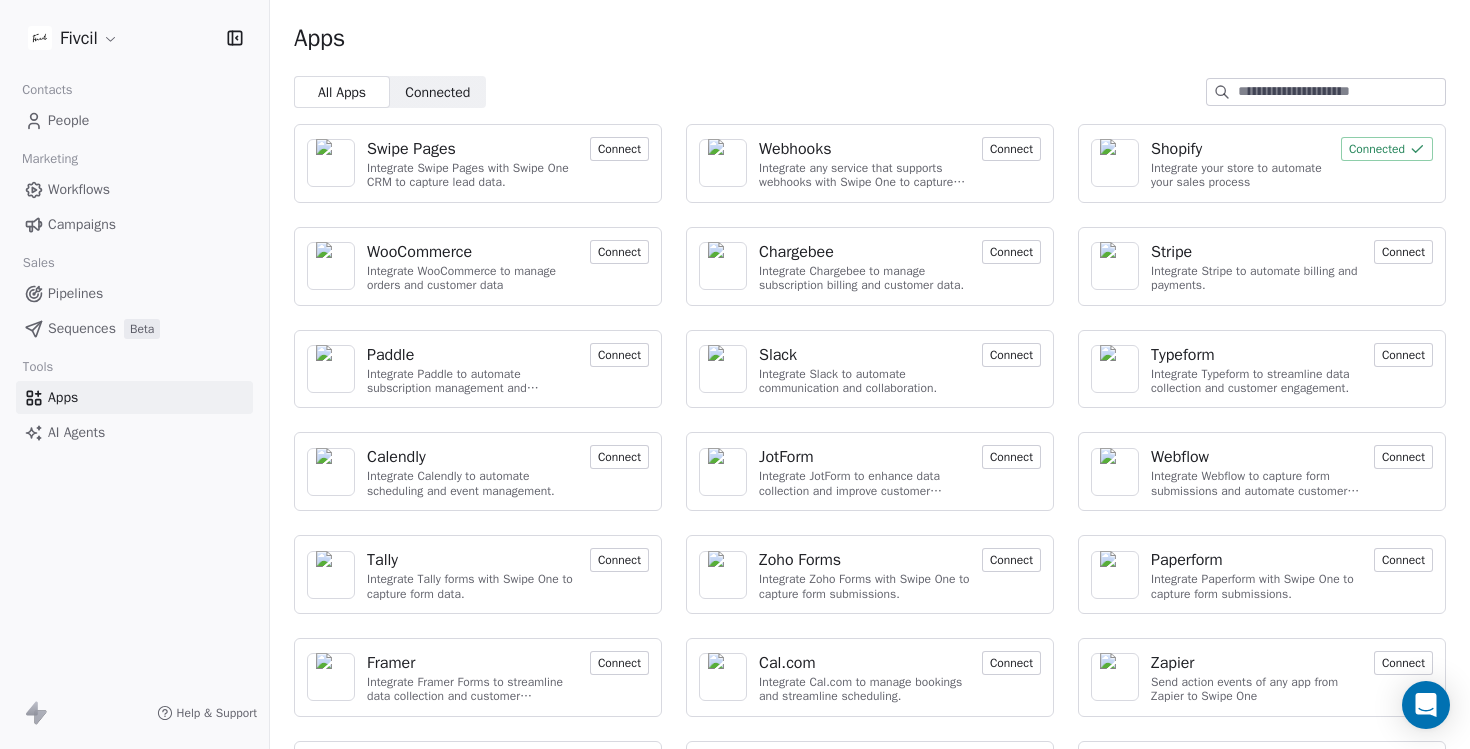 click on "Connect" at bounding box center [1403, 457] 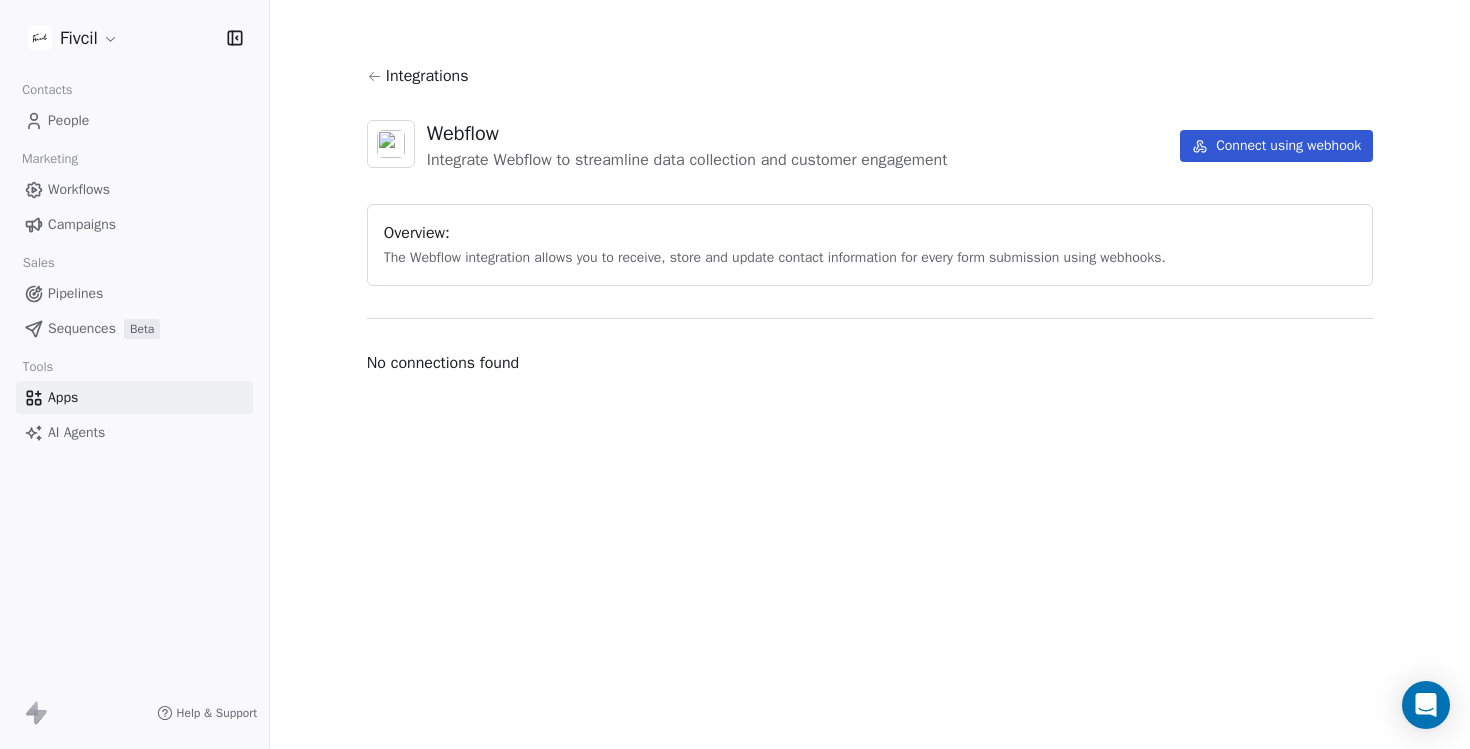 click on "Workflows" at bounding box center [79, 189] 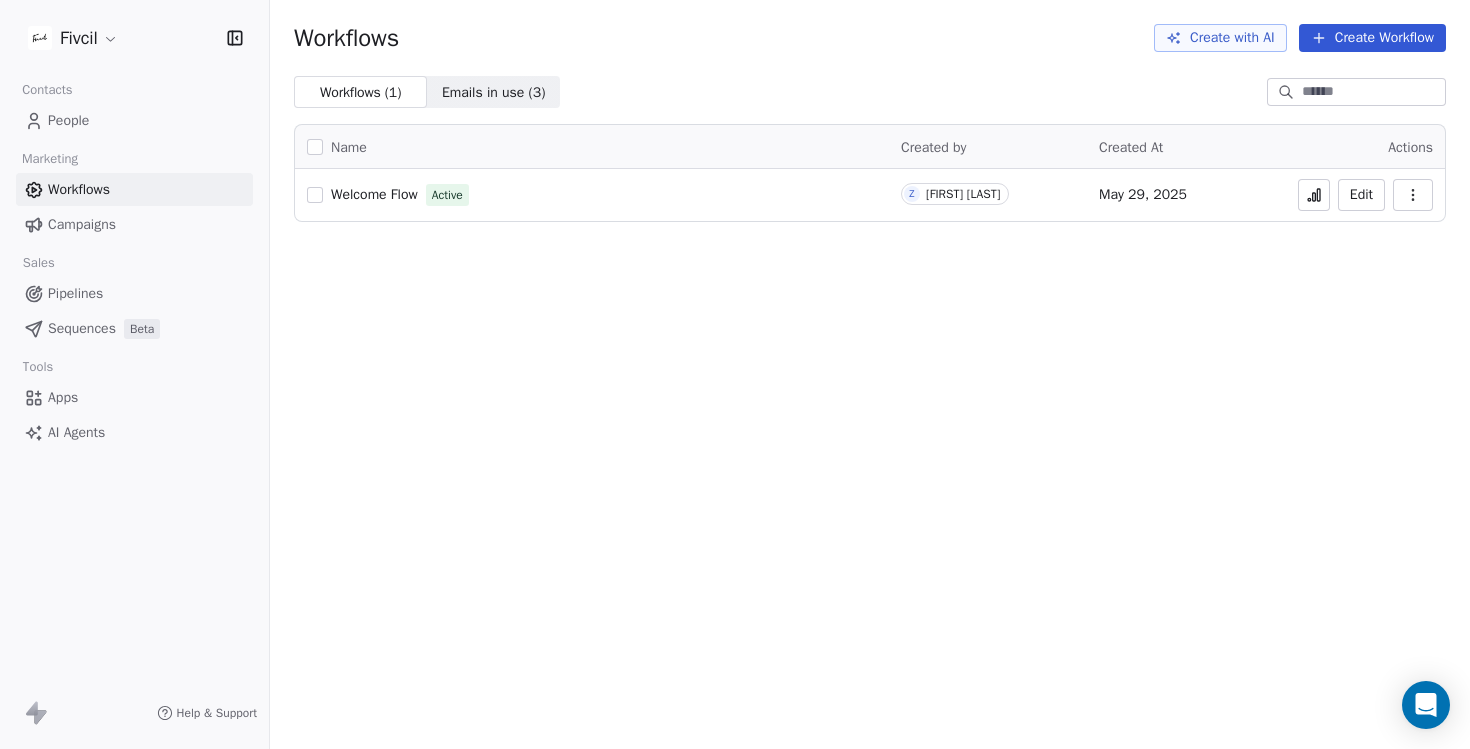 click on "Workflows  Create with AI  Create Workflow Workflows ( 1 ) Workflows ( 1 ) Emails in use ( 3 ) Emails in use ( 3 ) Name Created by Created At Actions Welcome Flow Active Z Zhong Gu May 29, 2025 Edit" at bounding box center (870, 374) 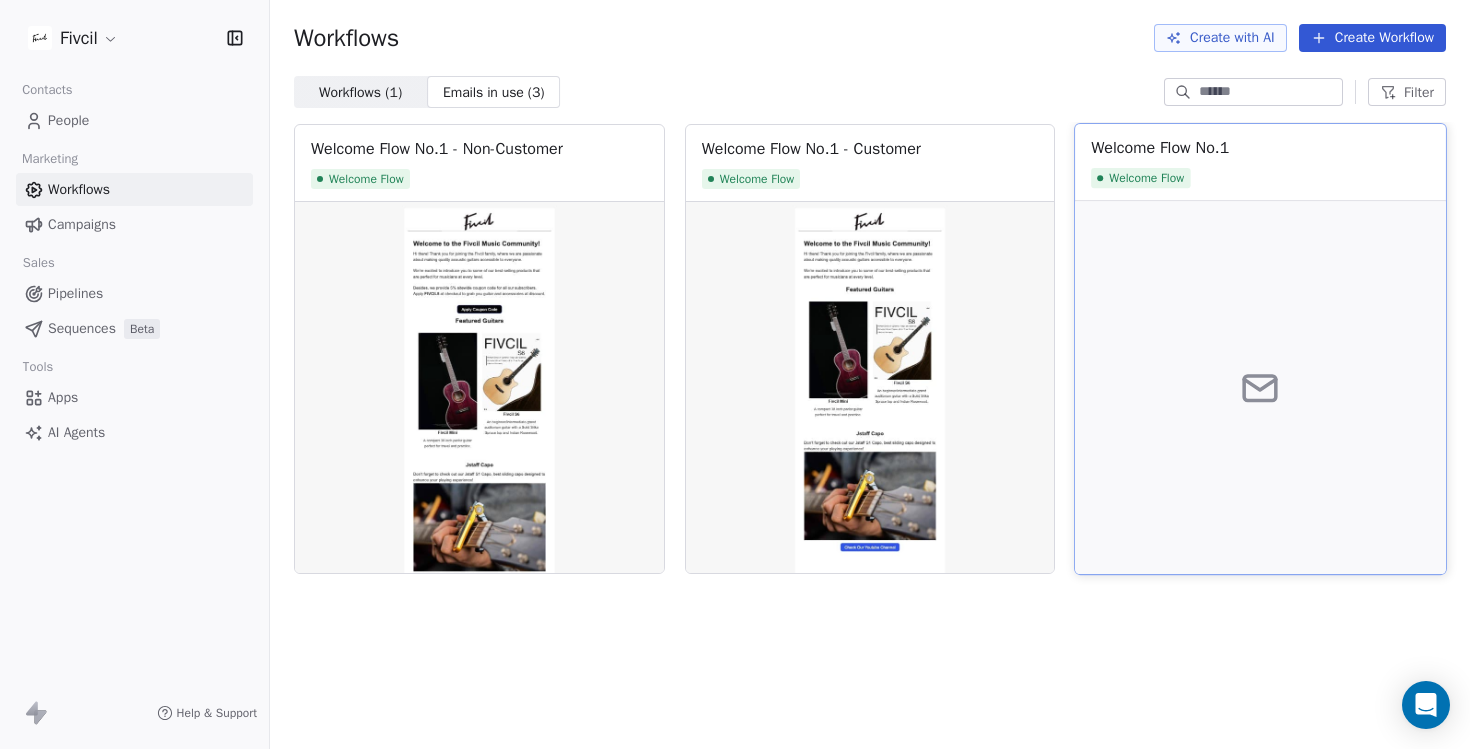 click at bounding box center [1260, 387] 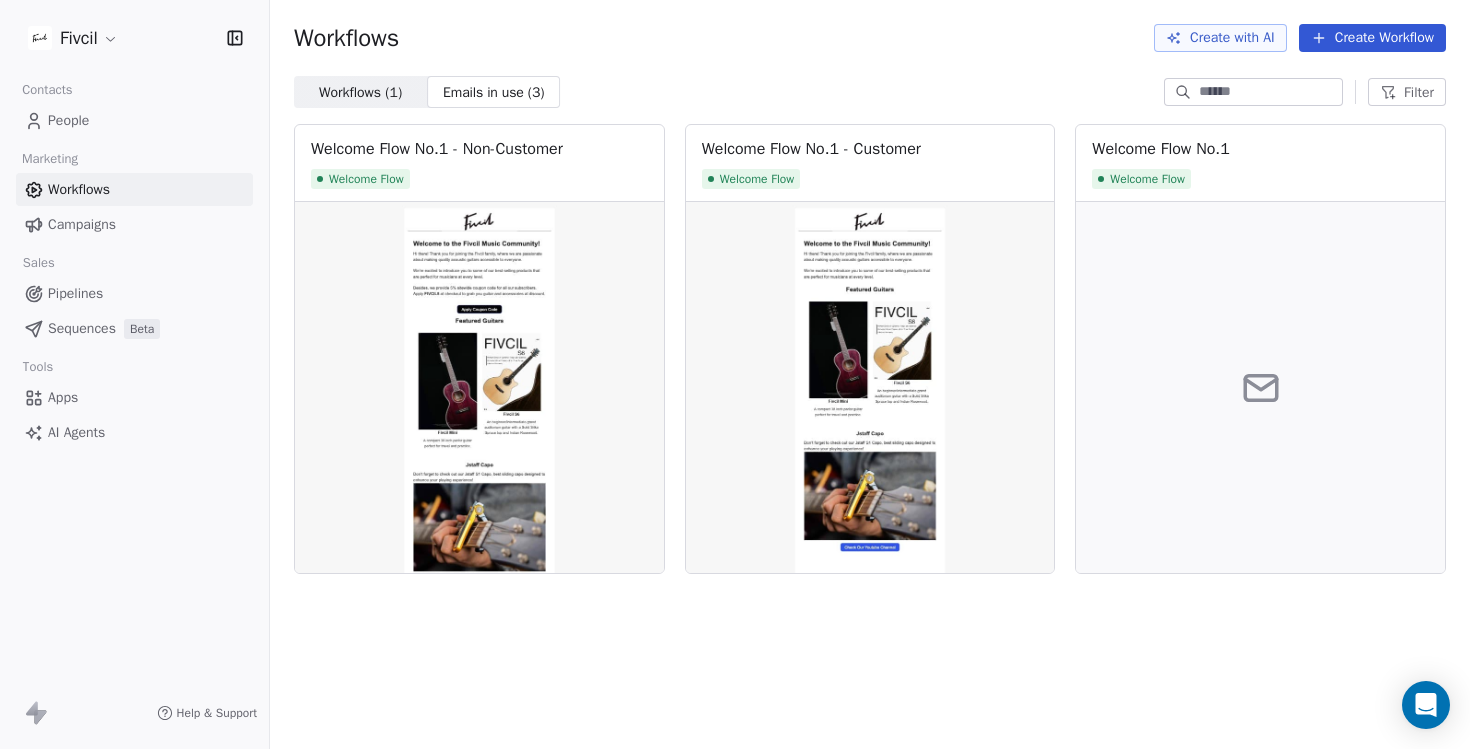 click on "Campaigns" at bounding box center (134, 224) 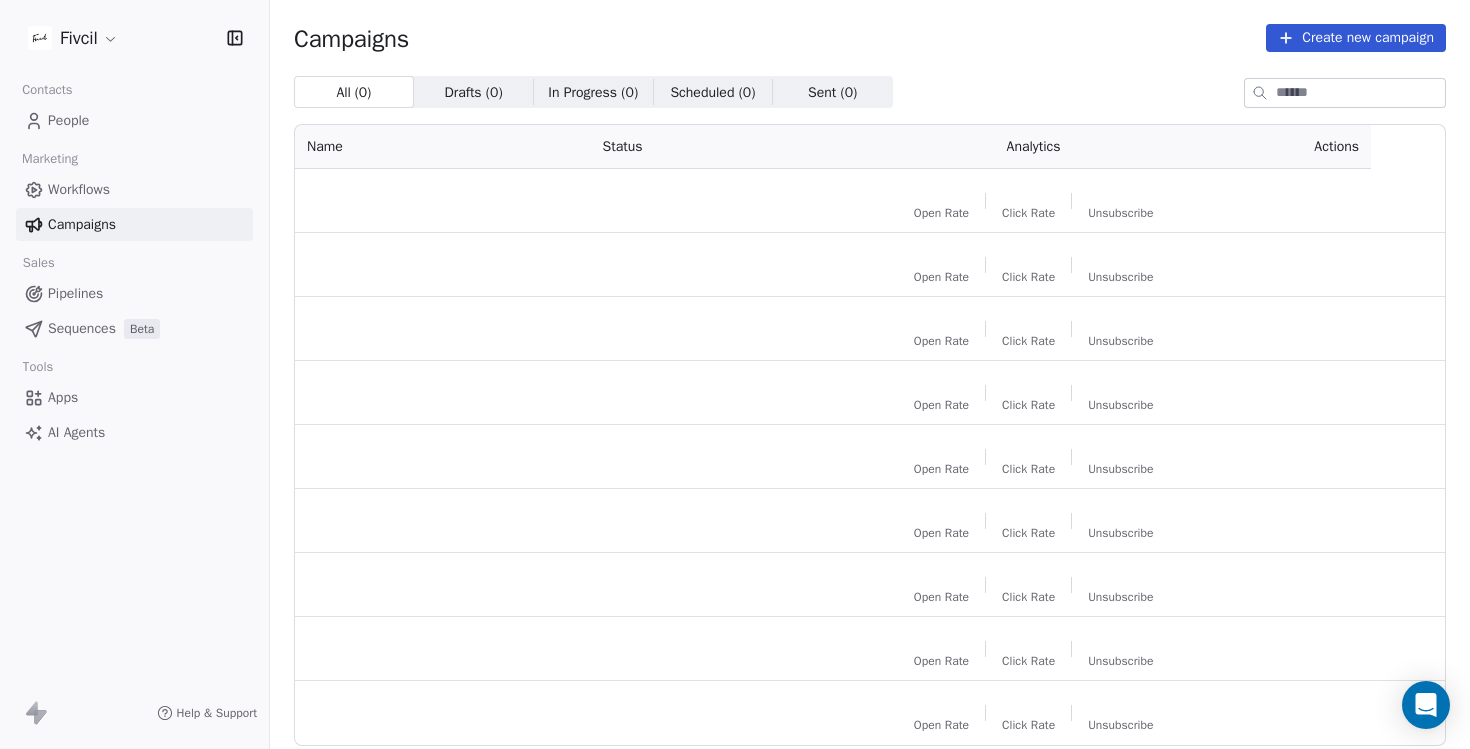 click on "Workflows" at bounding box center [134, 189] 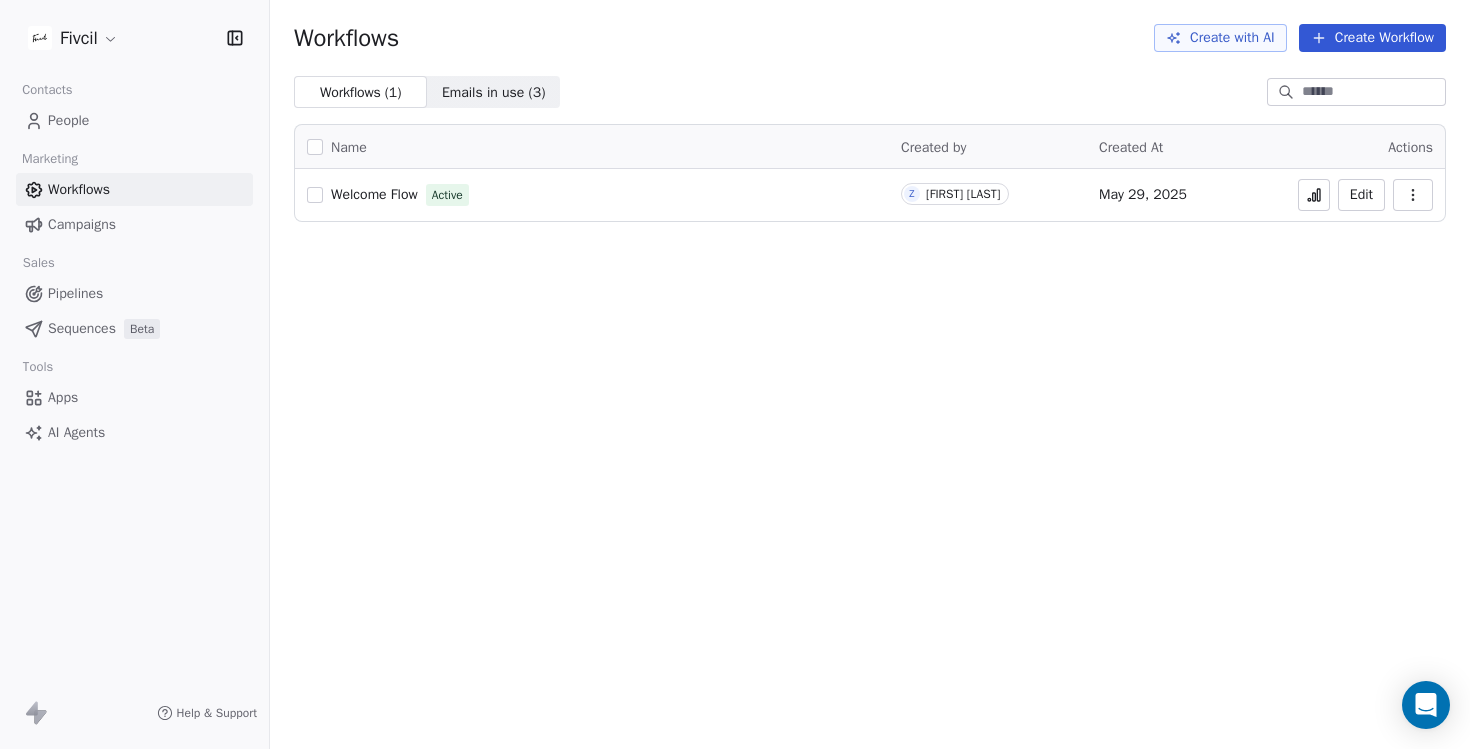 click on "Edit" at bounding box center [1361, 195] 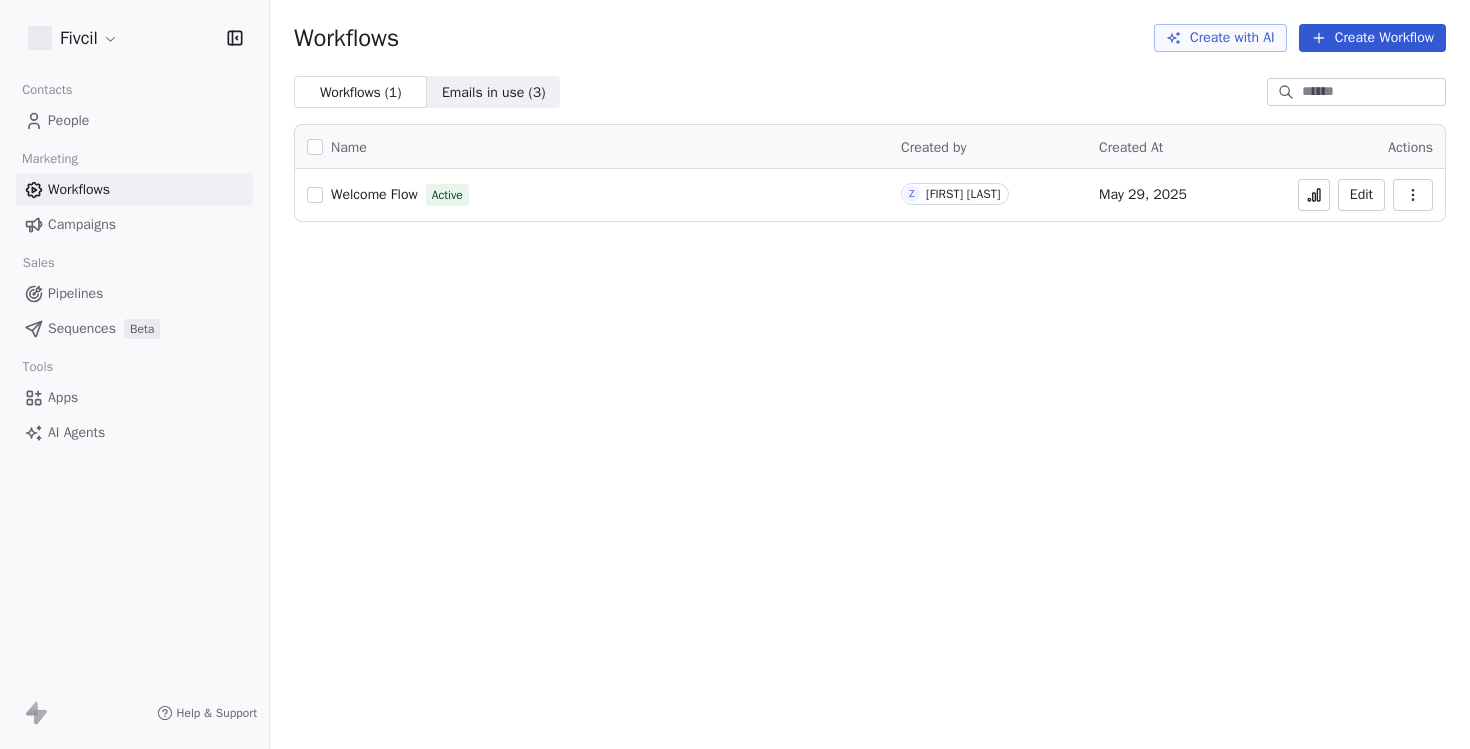 scroll, scrollTop: 0, scrollLeft: 0, axis: both 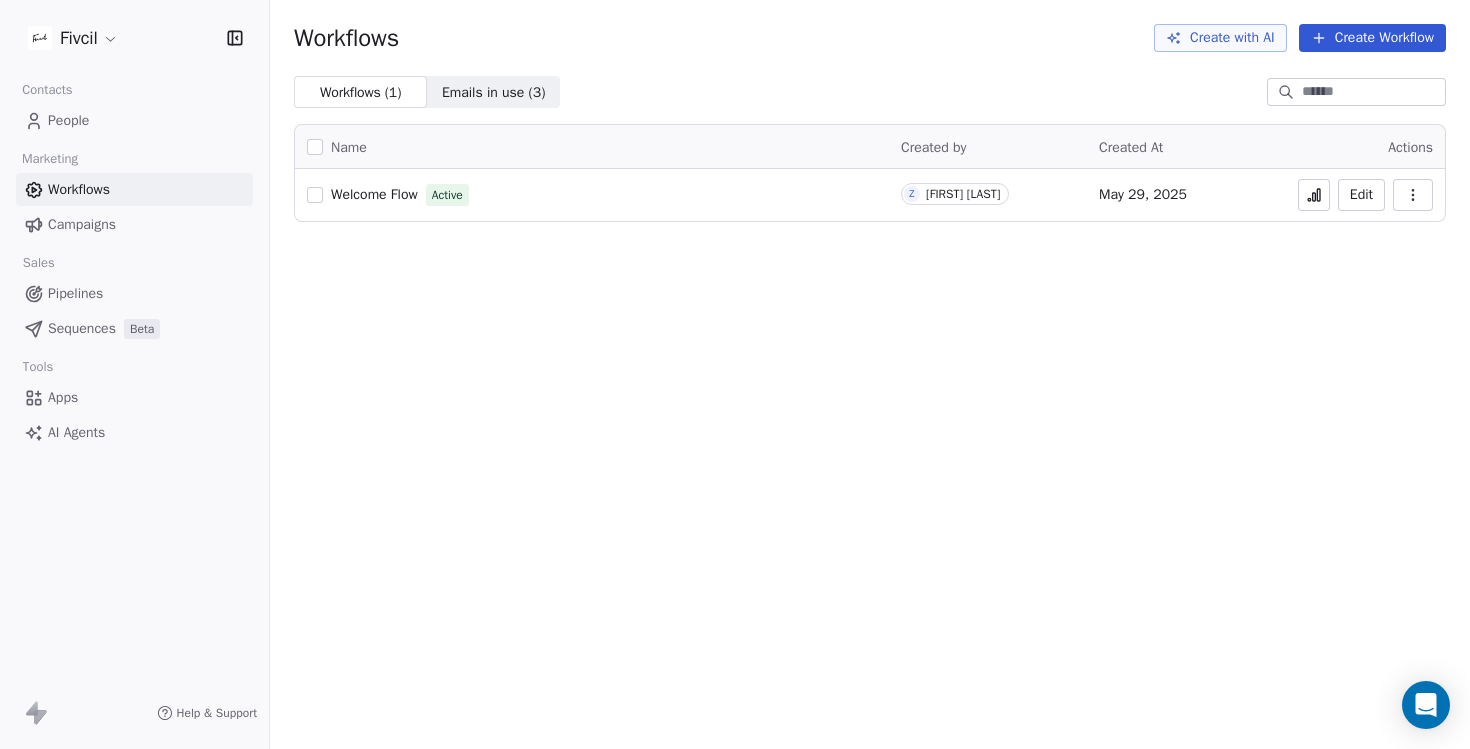 click on "Create Workflow" at bounding box center (1372, 38) 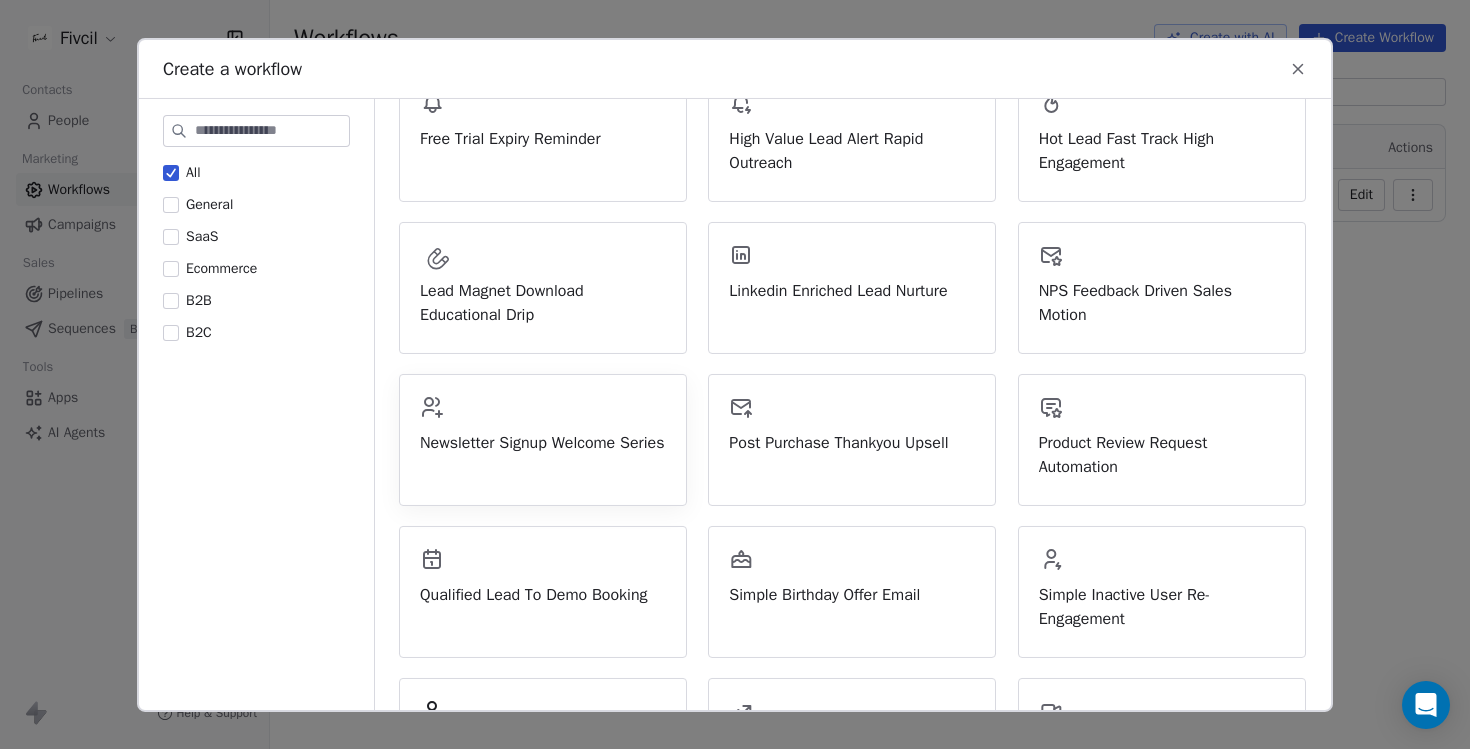 scroll, scrollTop: 623, scrollLeft: 0, axis: vertical 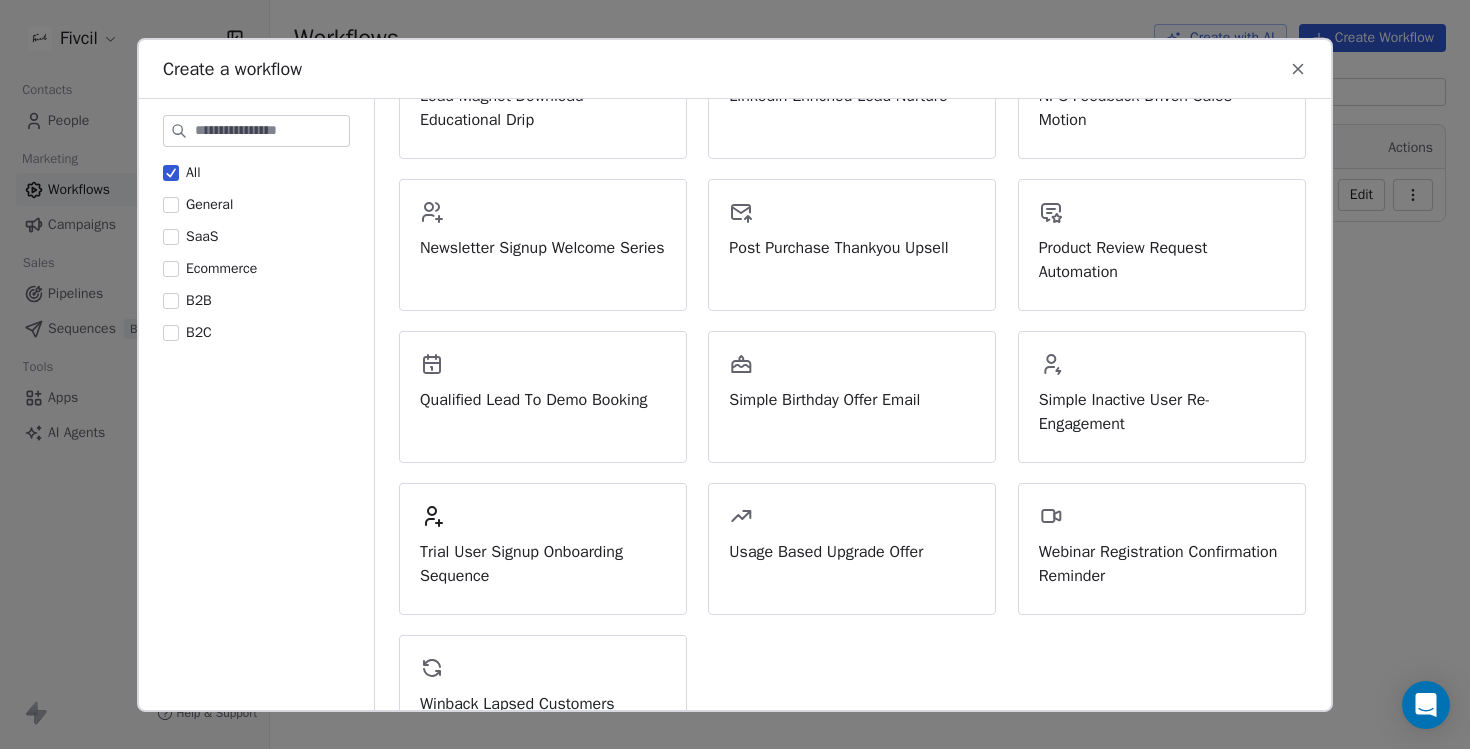 click on "Ecommerce" at bounding box center [221, 267] 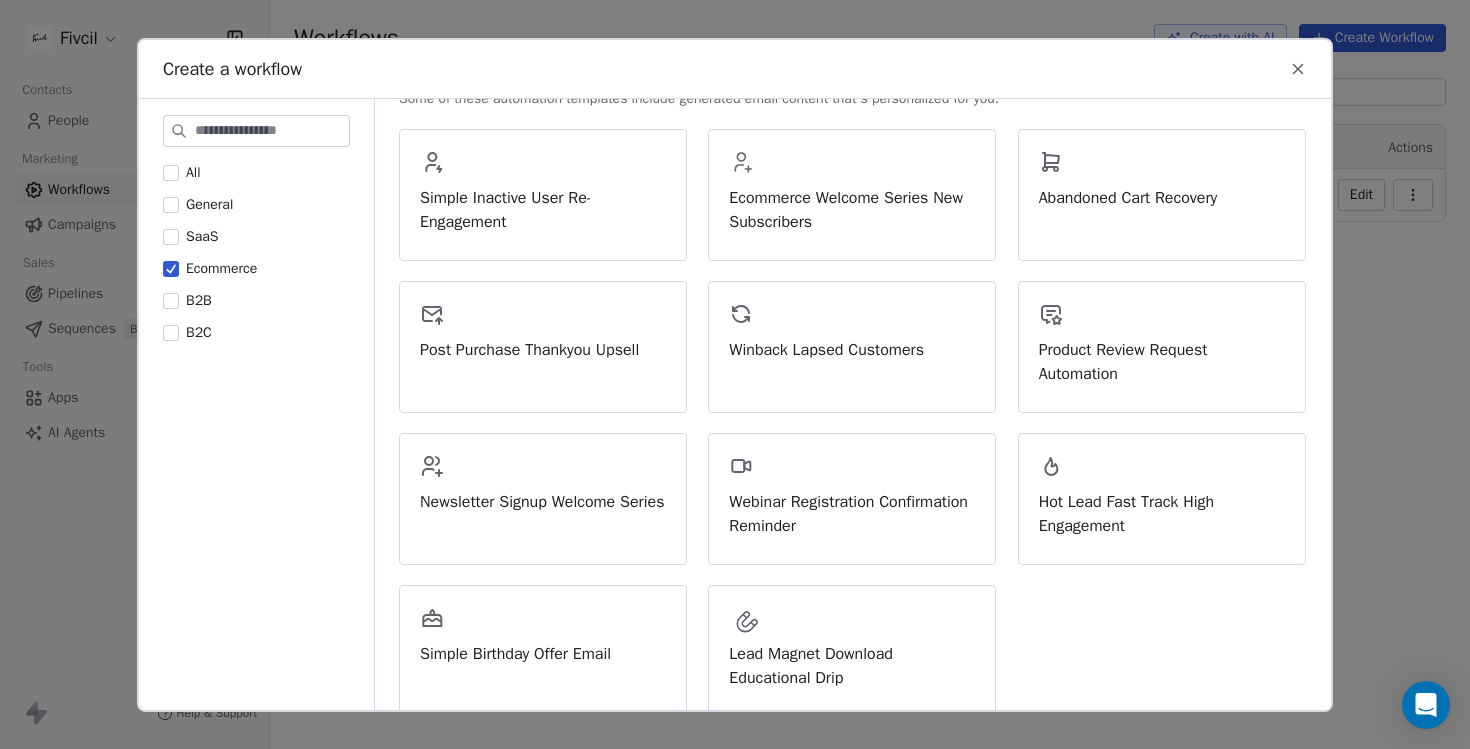 scroll, scrollTop: 241, scrollLeft: 0, axis: vertical 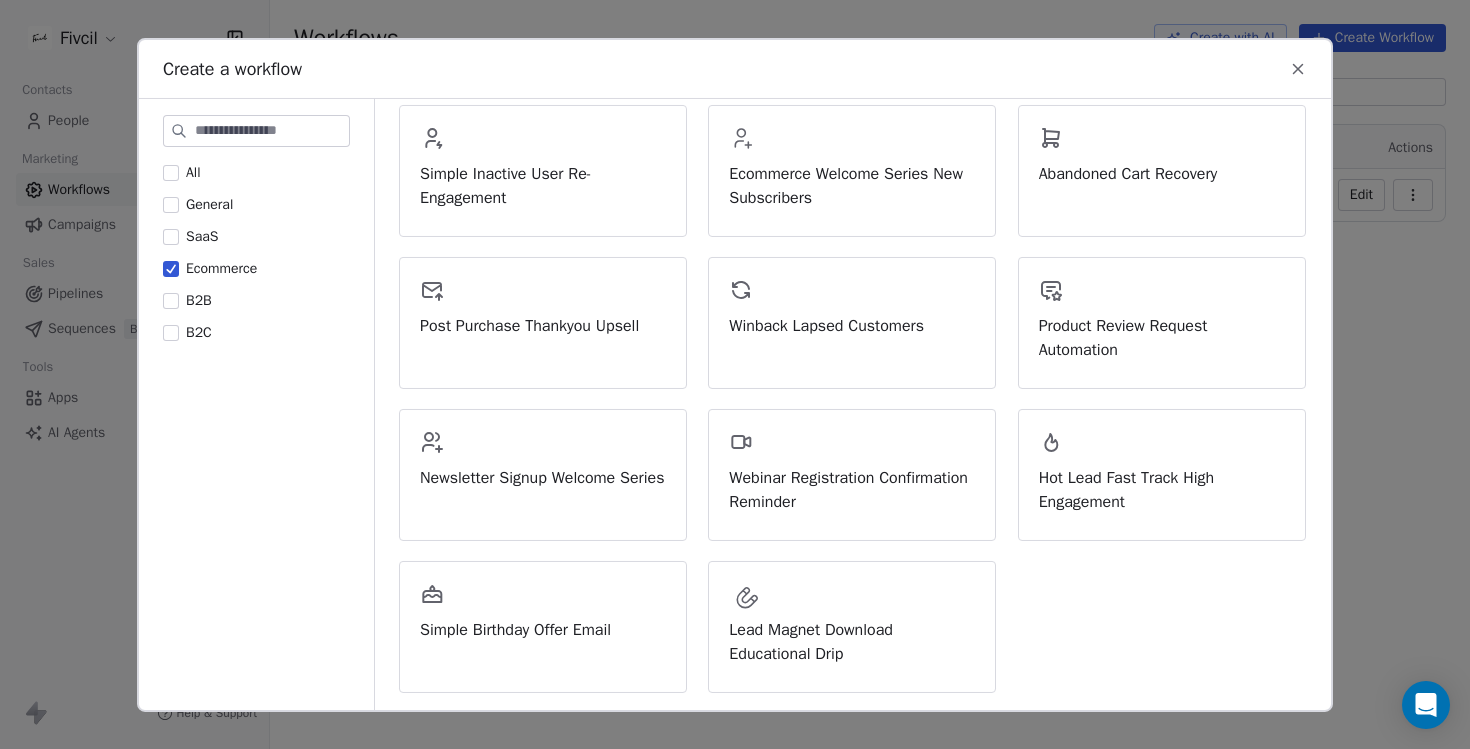 type on "ecommerce" 